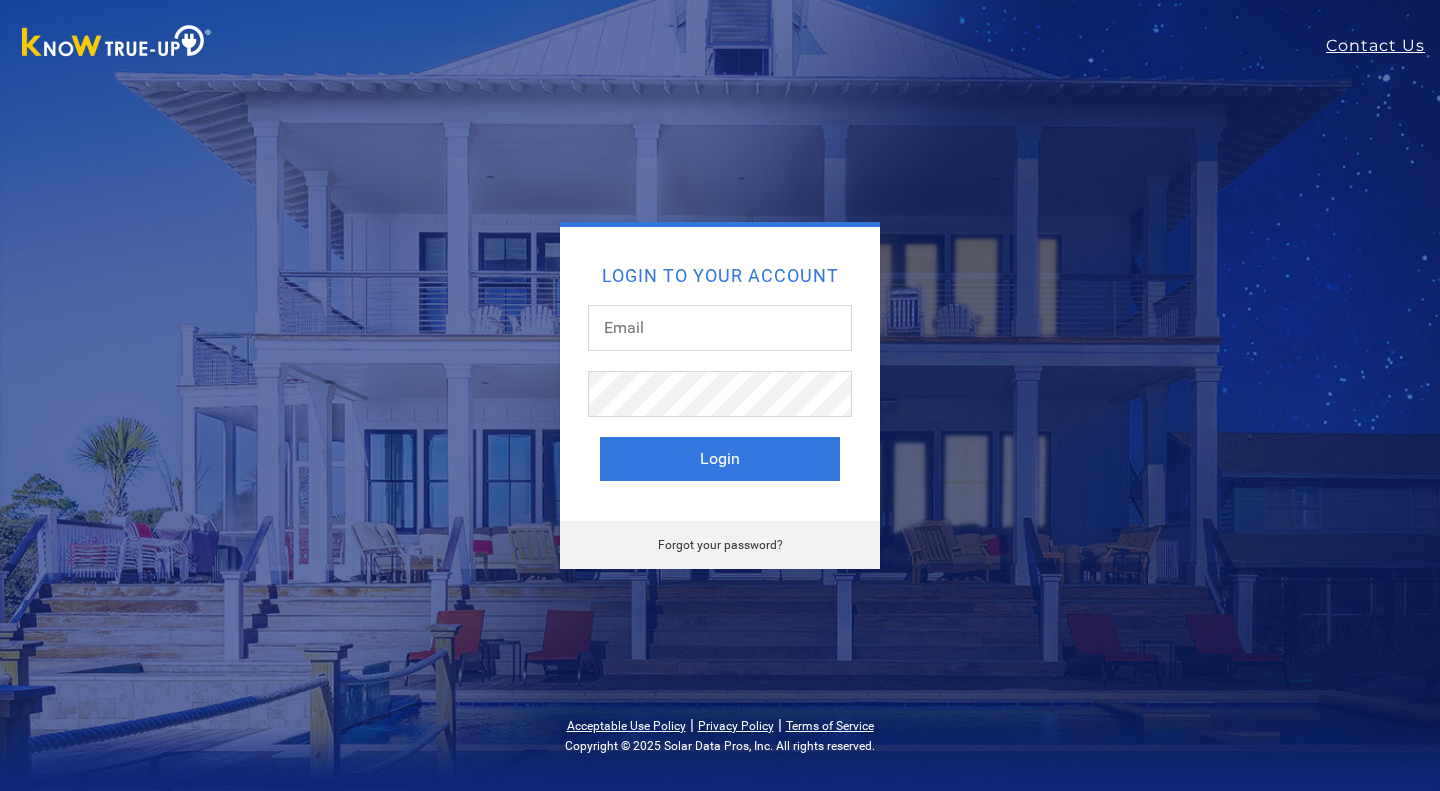 scroll, scrollTop: 0, scrollLeft: 0, axis: both 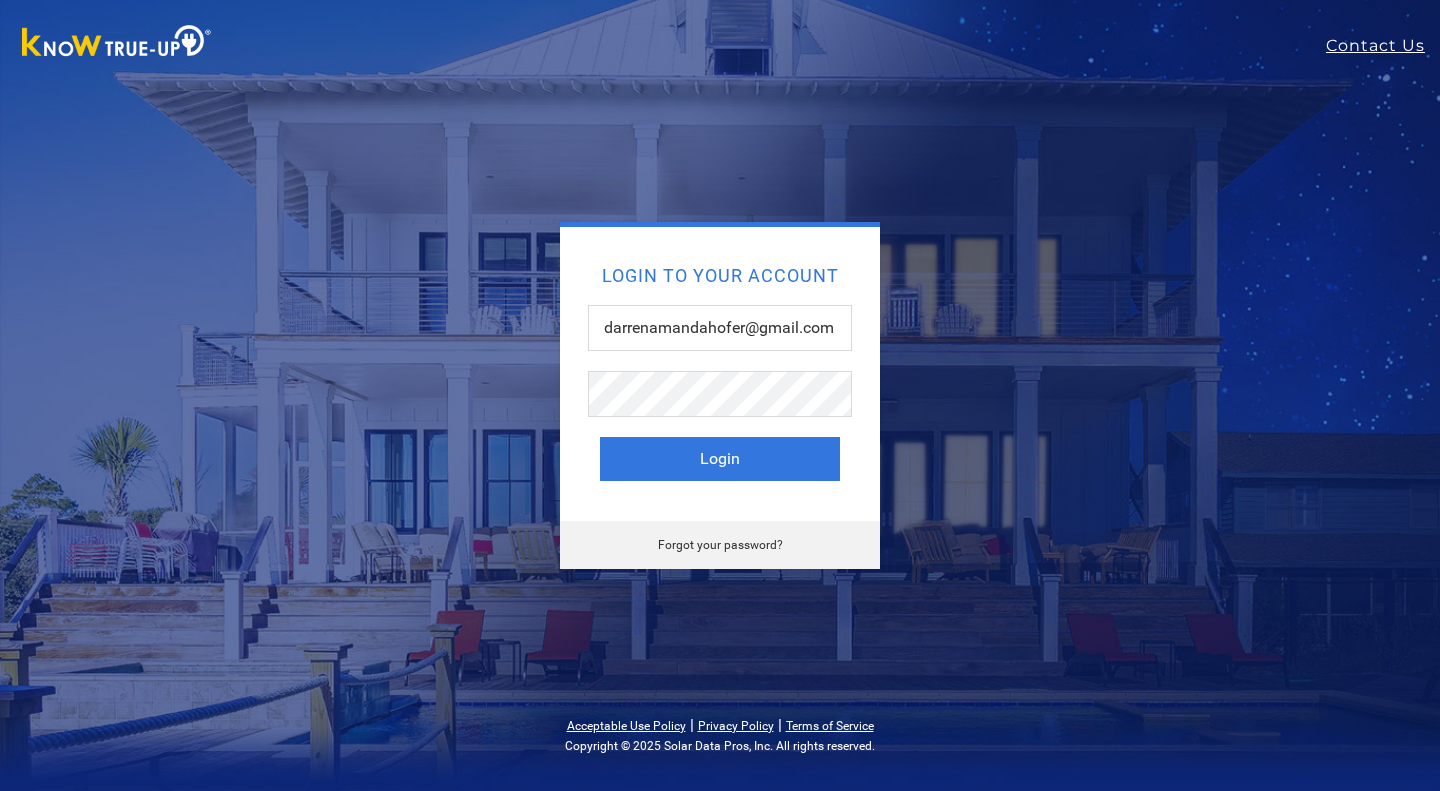 click on "Login" at bounding box center (720, 459) 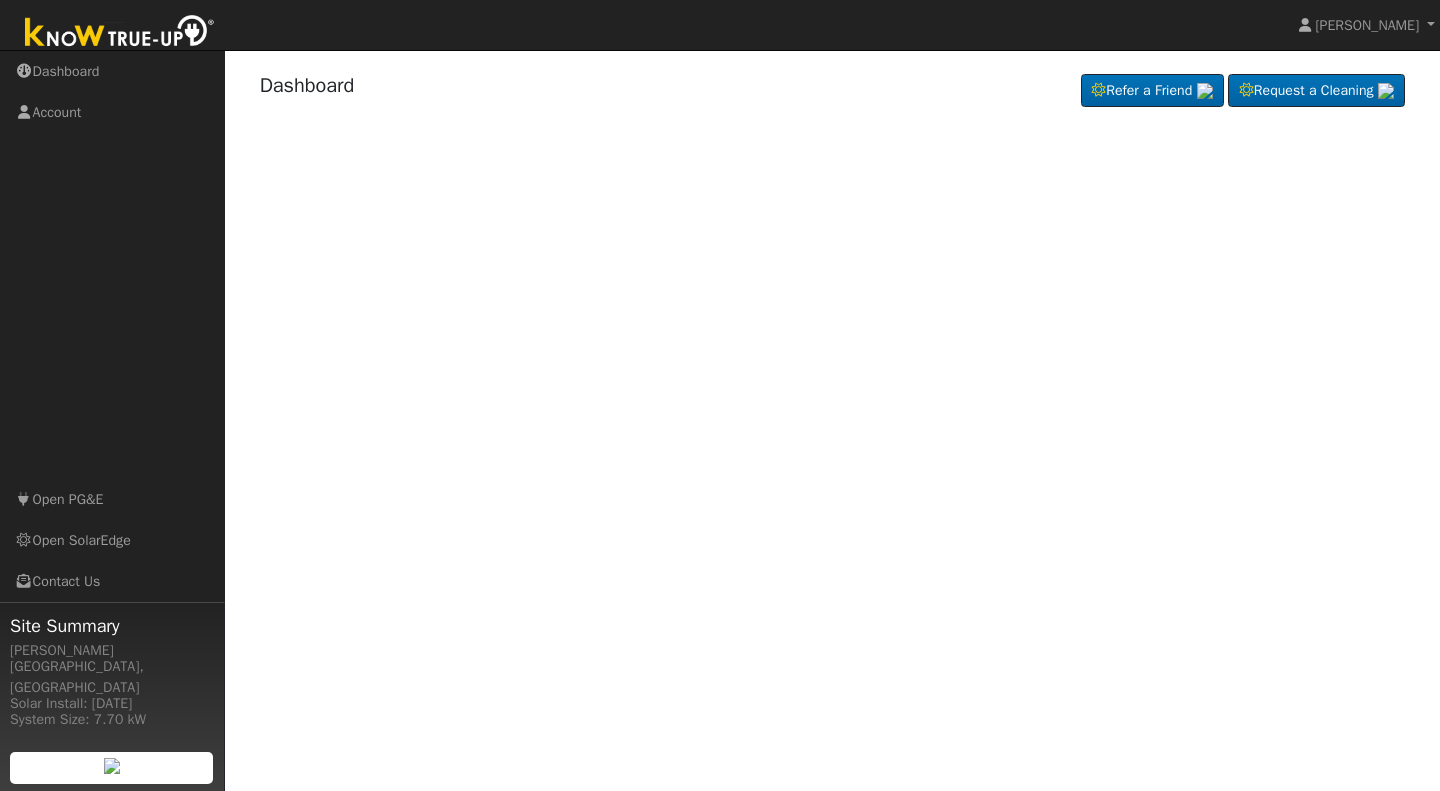 scroll, scrollTop: 0, scrollLeft: 0, axis: both 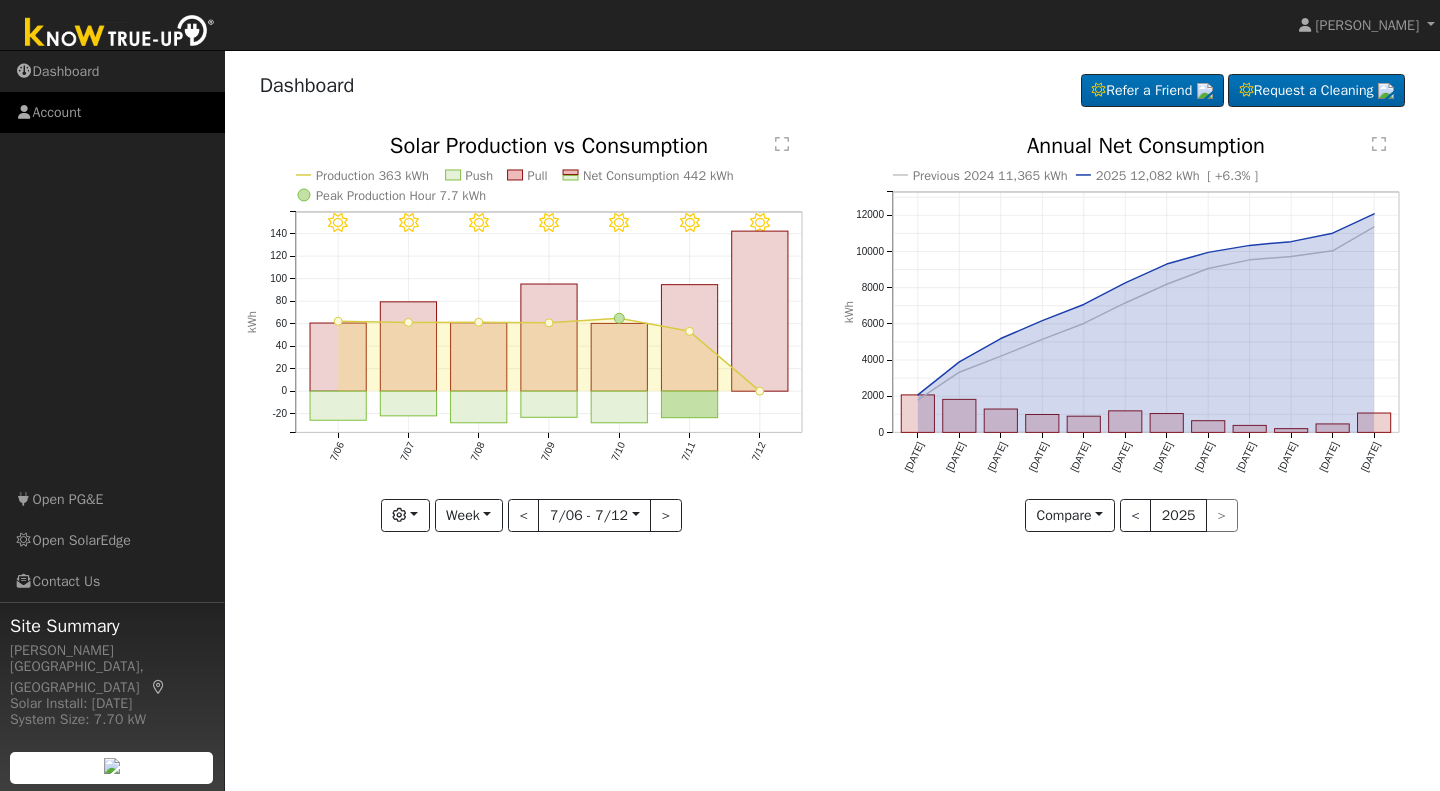click on "Account" at bounding box center (112, 112) 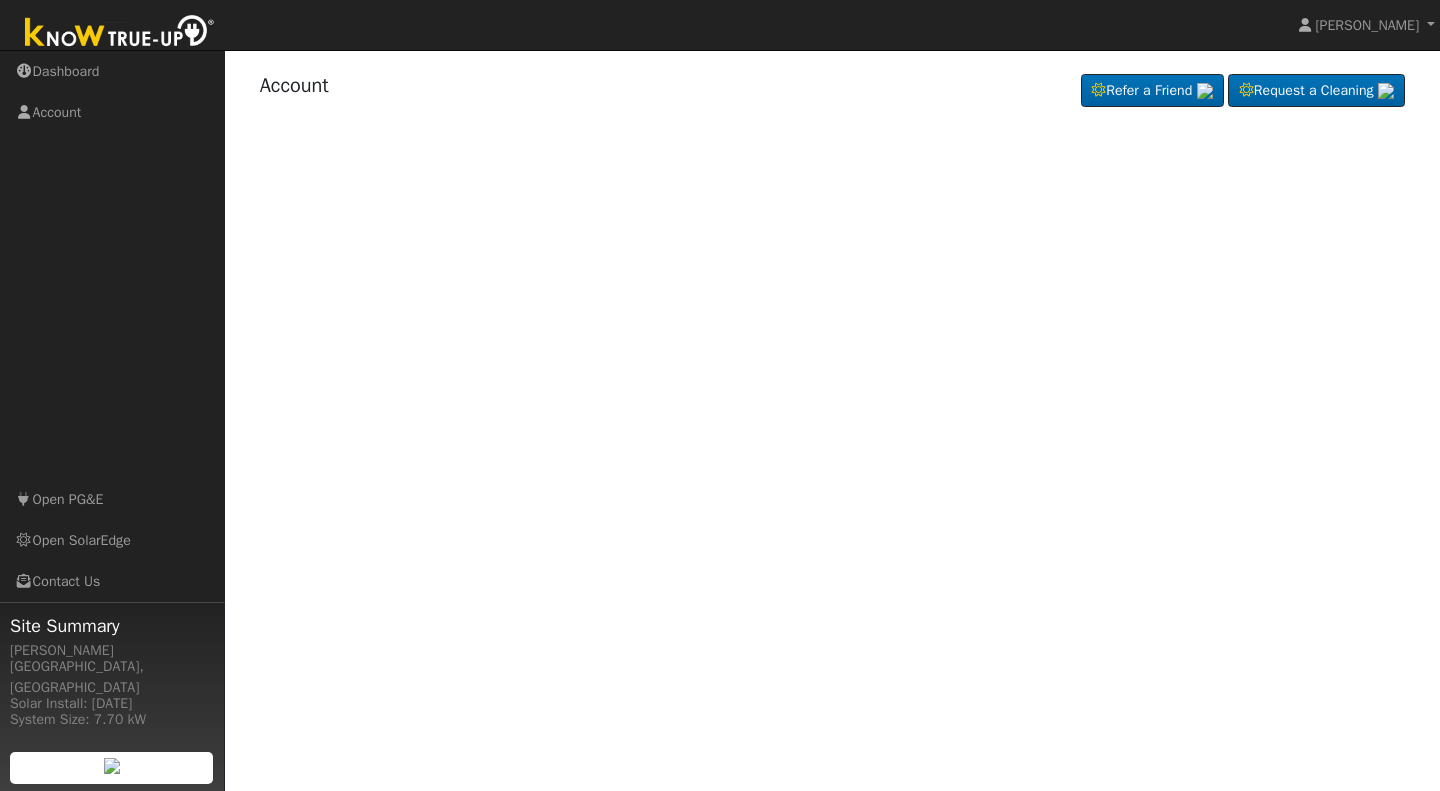 scroll, scrollTop: 0, scrollLeft: 0, axis: both 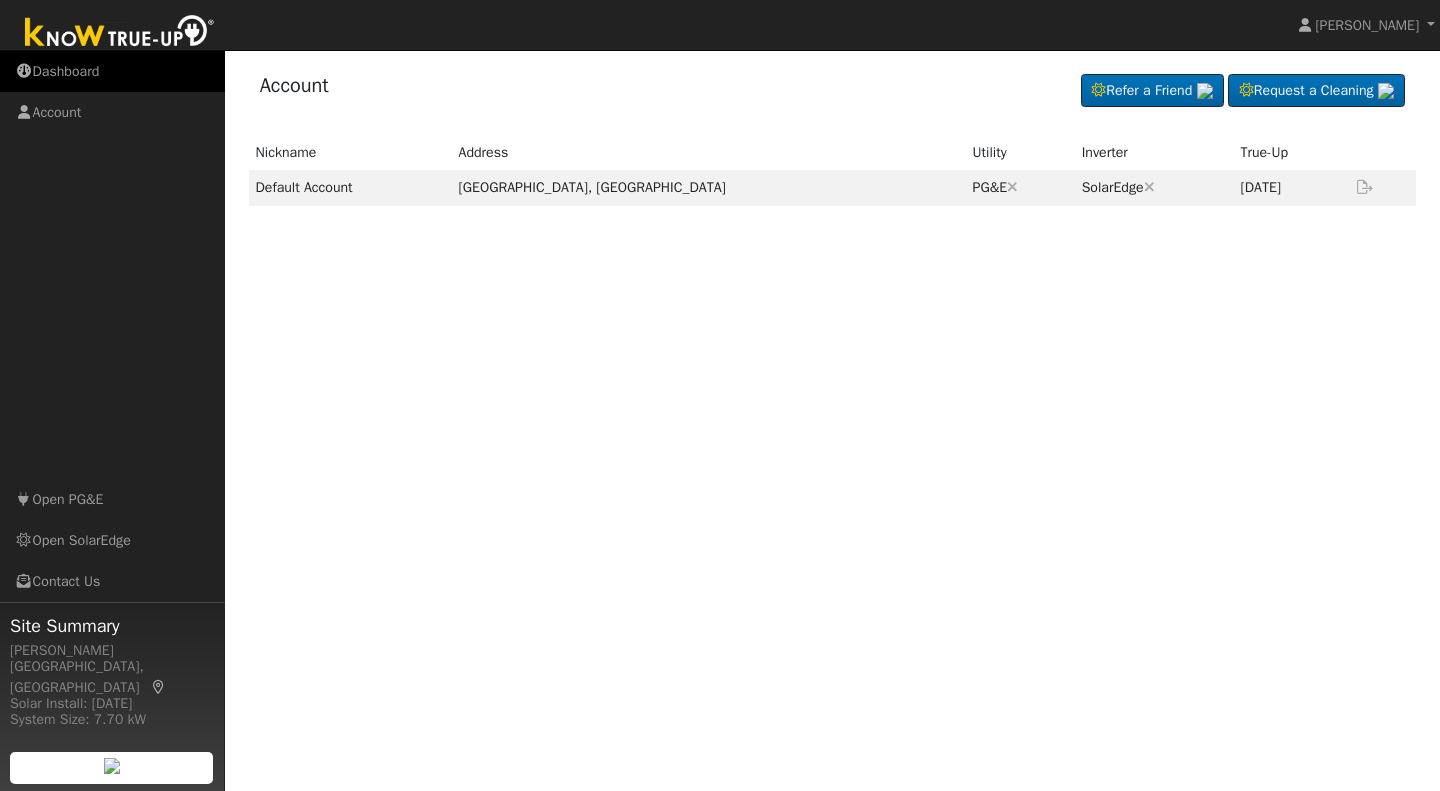 click on "Dashboard" at bounding box center (112, 71) 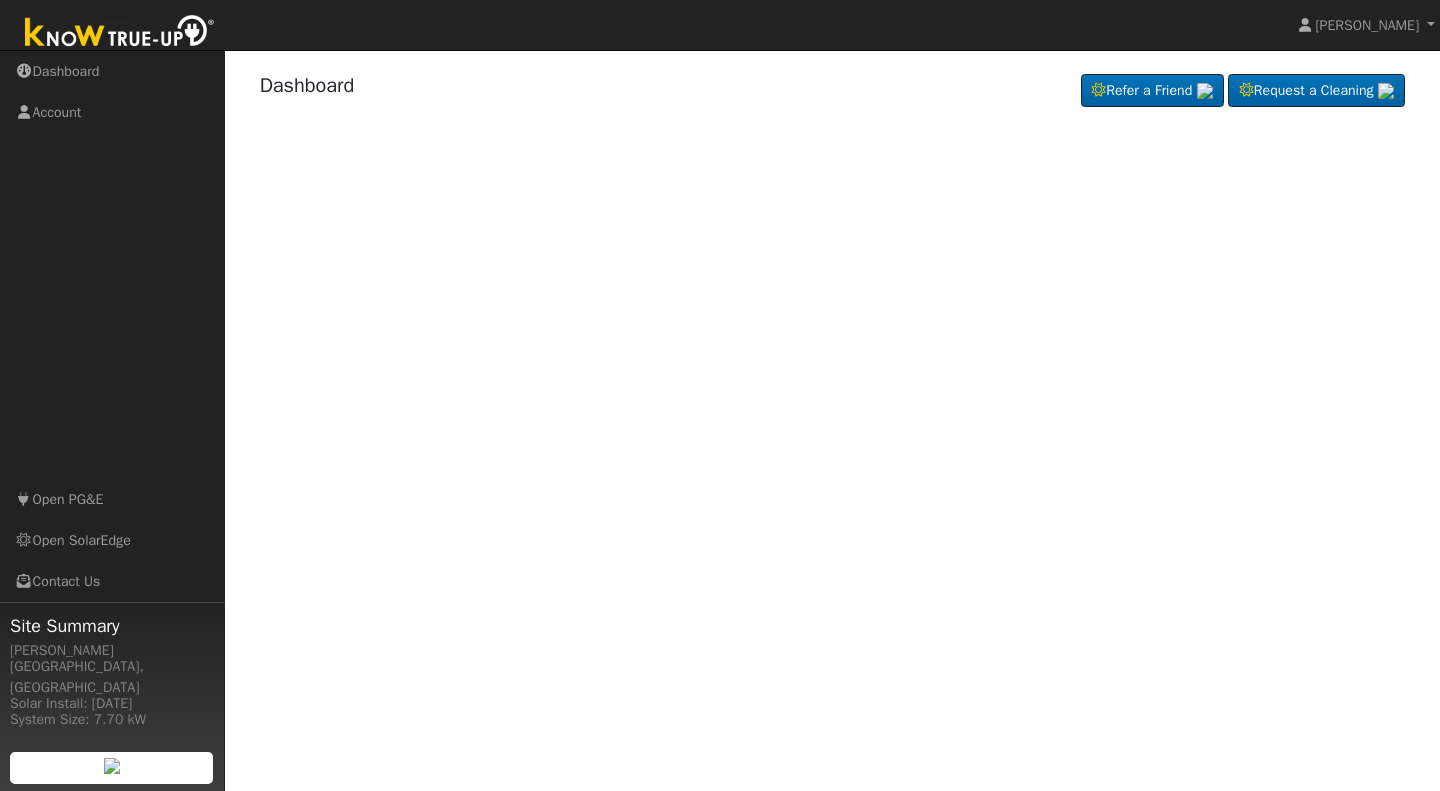 scroll, scrollTop: 0, scrollLeft: 0, axis: both 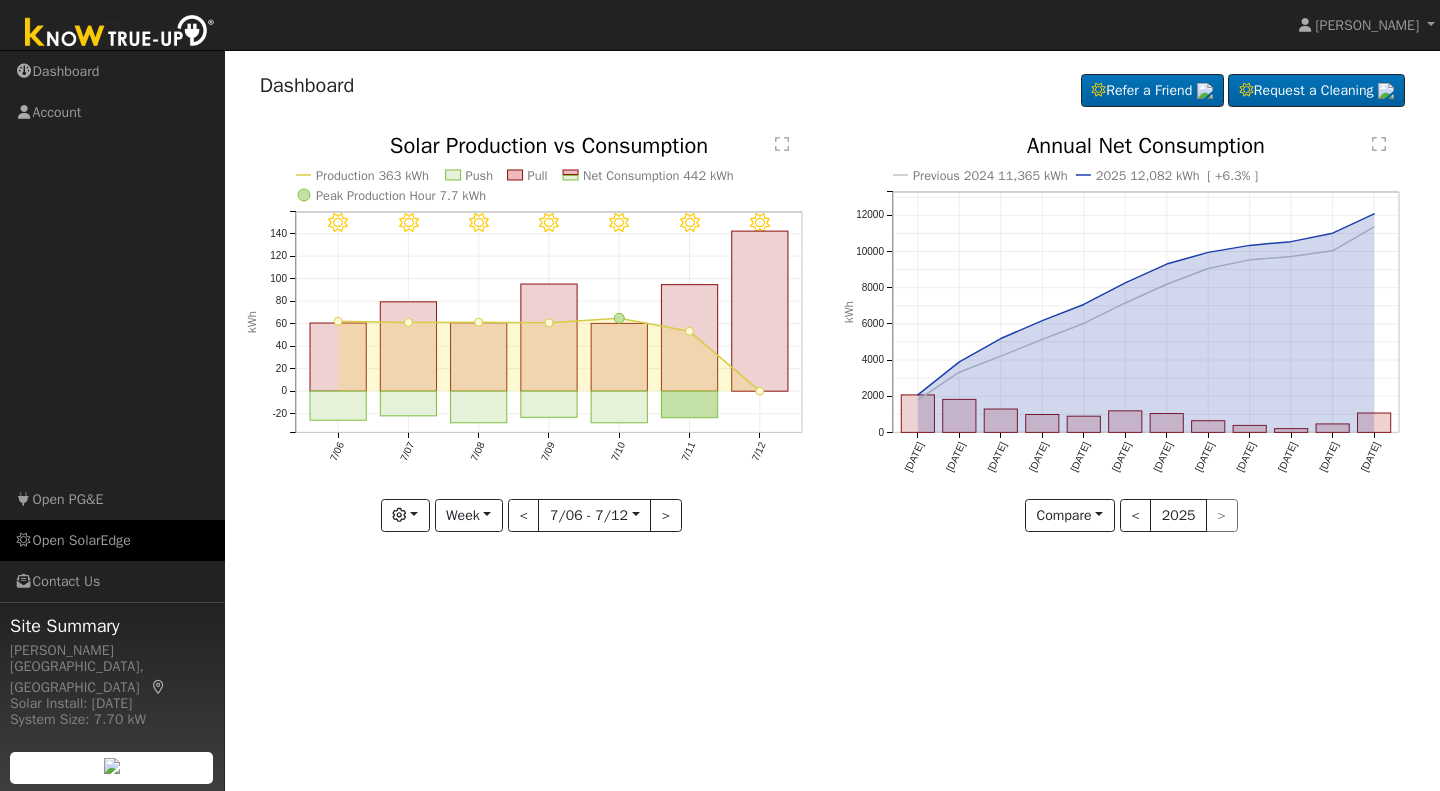 click on "Open SolarEdge" at bounding box center [112, 540] 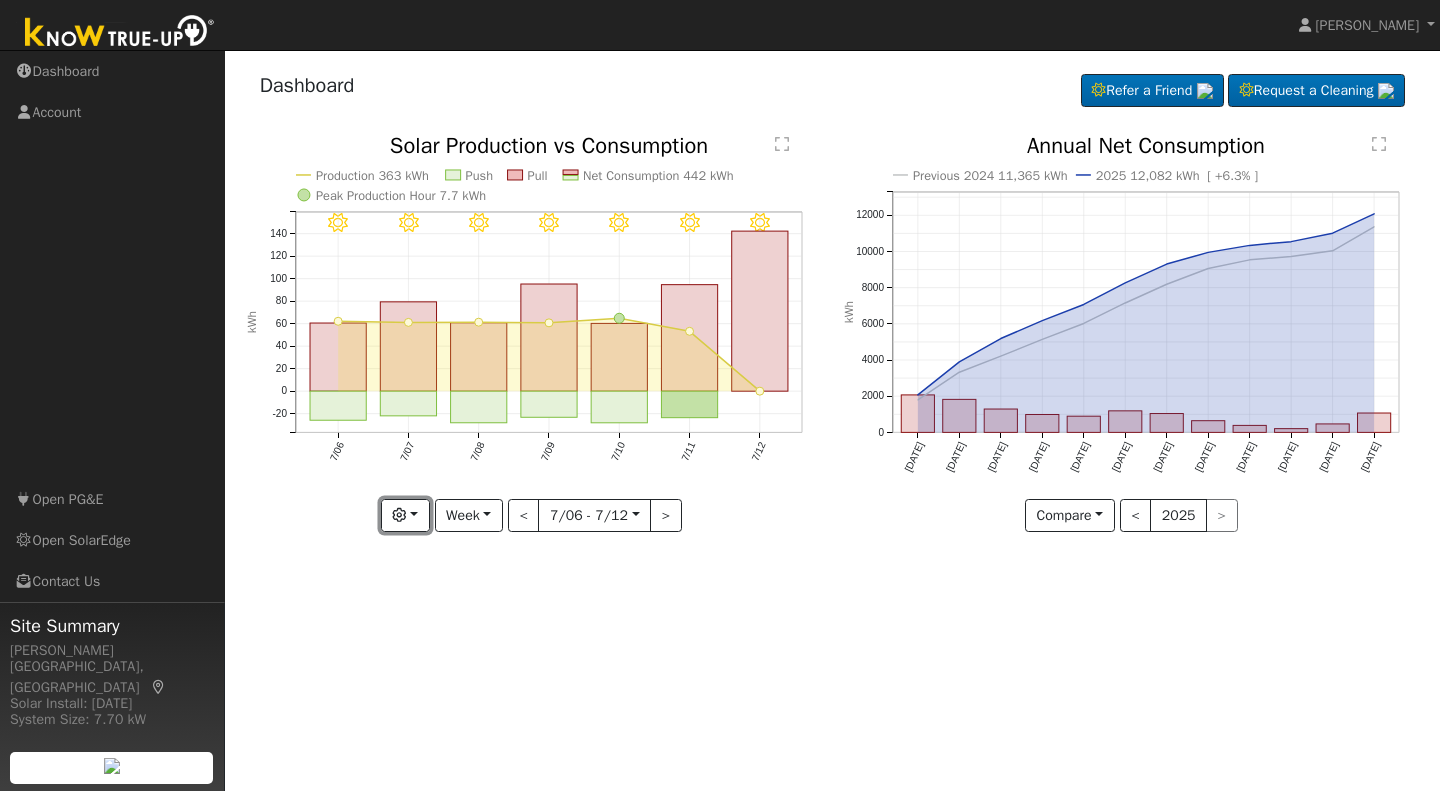 click at bounding box center [405, 516] 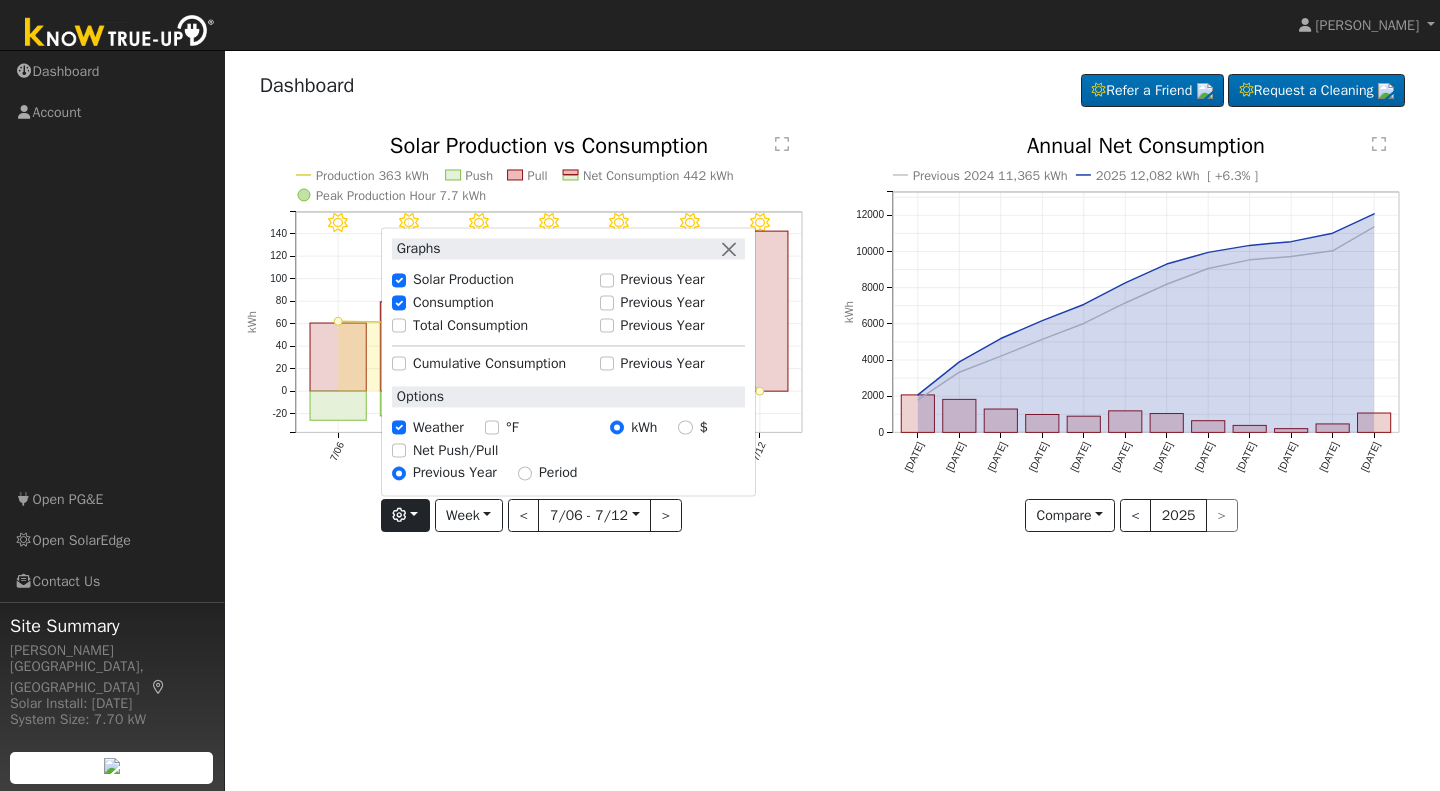 click on "7/12 - Clear 7/11 - Clear 7/10 - Clear 7/09 - Clear 7/08 - Clear 7/07 - Clear 7/06 - Clear Production 363 kWh Push Pull Net Consumption 442 kWh Peak Production Hour 7.7 kWh 7/06 7/07 7/08 7/09 7/10 7/11 7/12 -20 0 20 40 60 80 100 120 140  Solar Production vs Consumption kWh onclick="" onclick="" onclick="" onclick="" onclick="" onclick="" onclick="" onclick="" onclick="" onclick="" onclick="" onclick="" onclick="" onclick="" onclick="" onclick="" onclick="" onclick="" onclick="" onclick="" onclick="" Graphs Solar Production Previous Year Consumption Previous Year Total Consumption Previous Year Cumulative Consumption Previous Year Options Weather °F kWh $ Net Push/Pull Previous Year Period Week Day Week Month Year Custom < 7/06 - 7/12  [DATE] >" at bounding box center (534, 348) 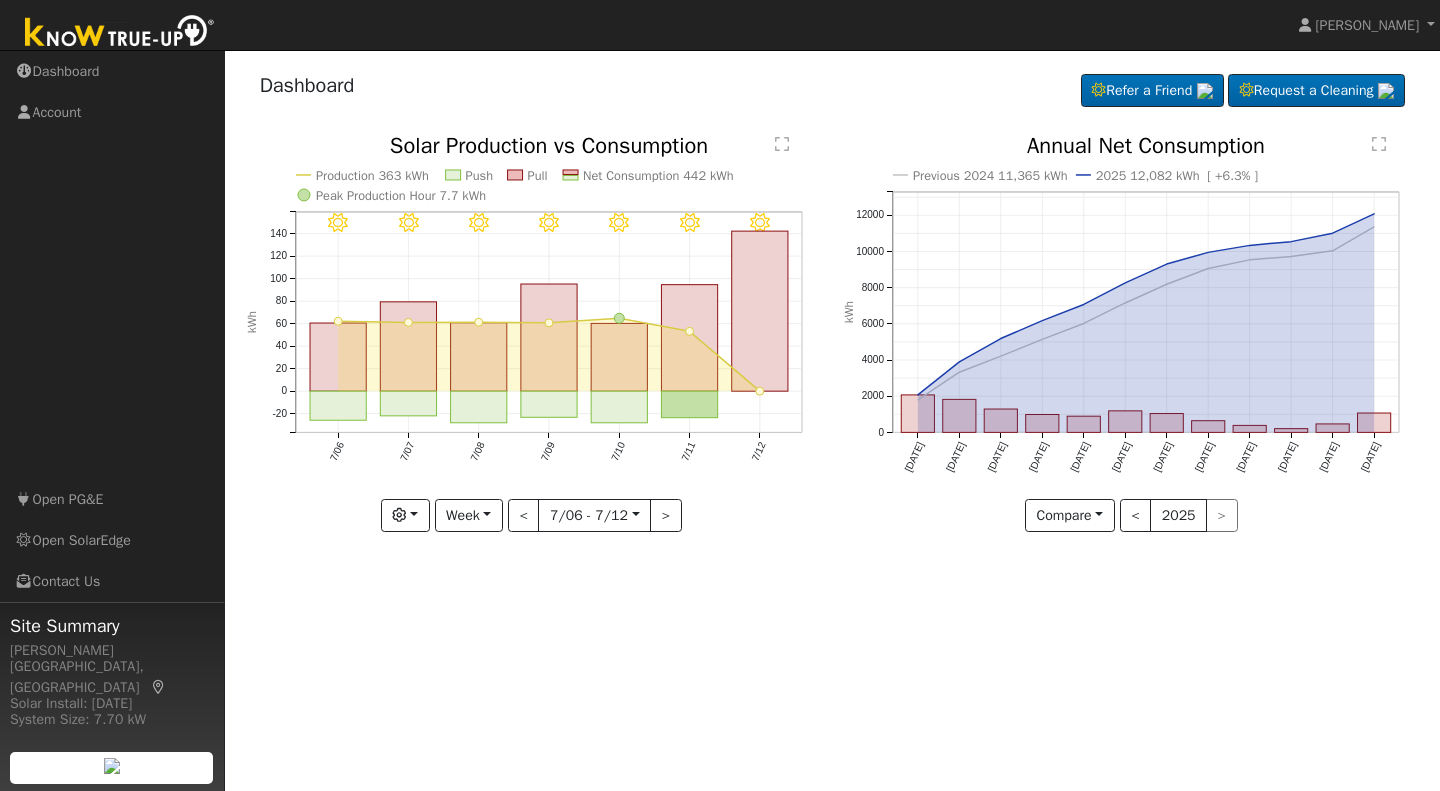 click on "" 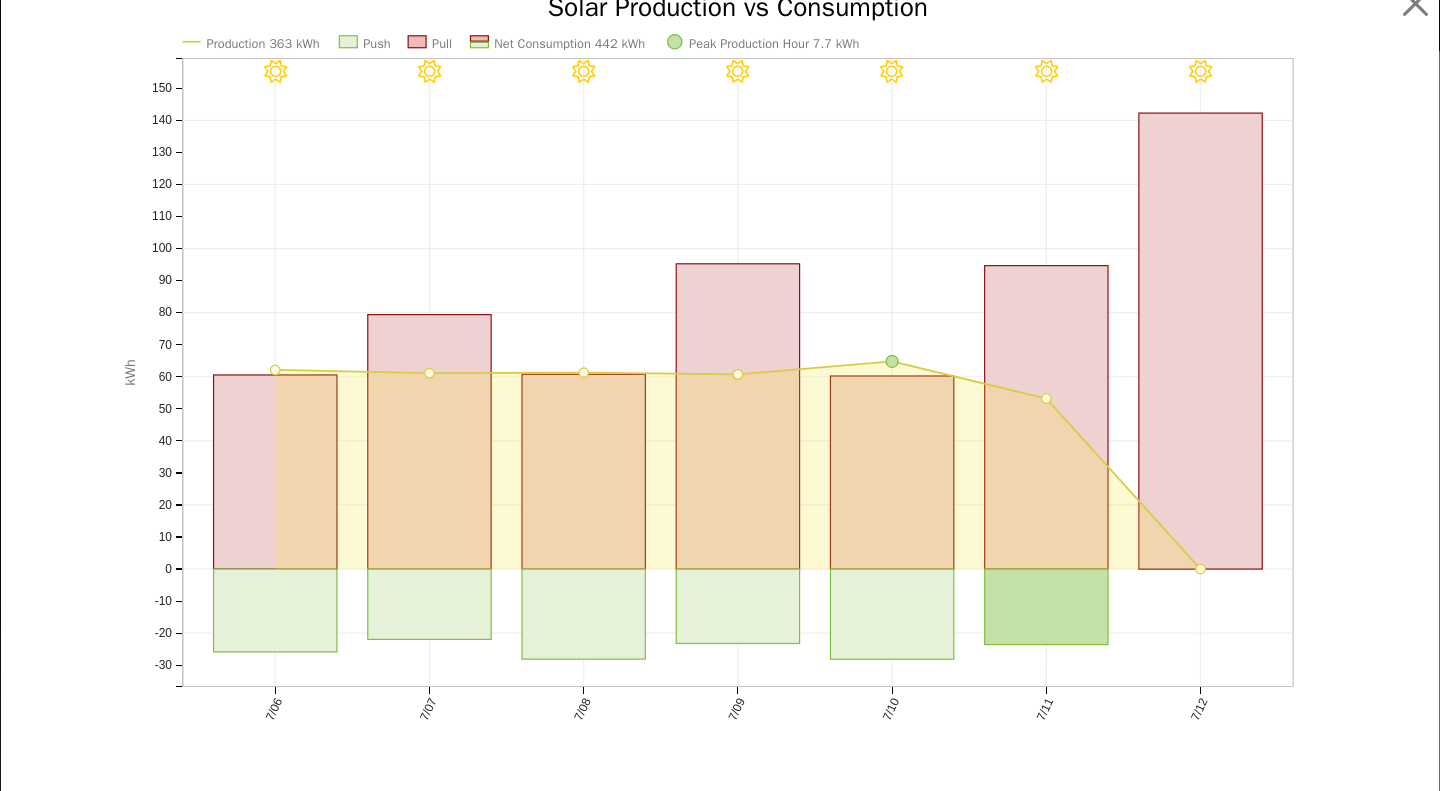 scroll, scrollTop: 30, scrollLeft: 0, axis: vertical 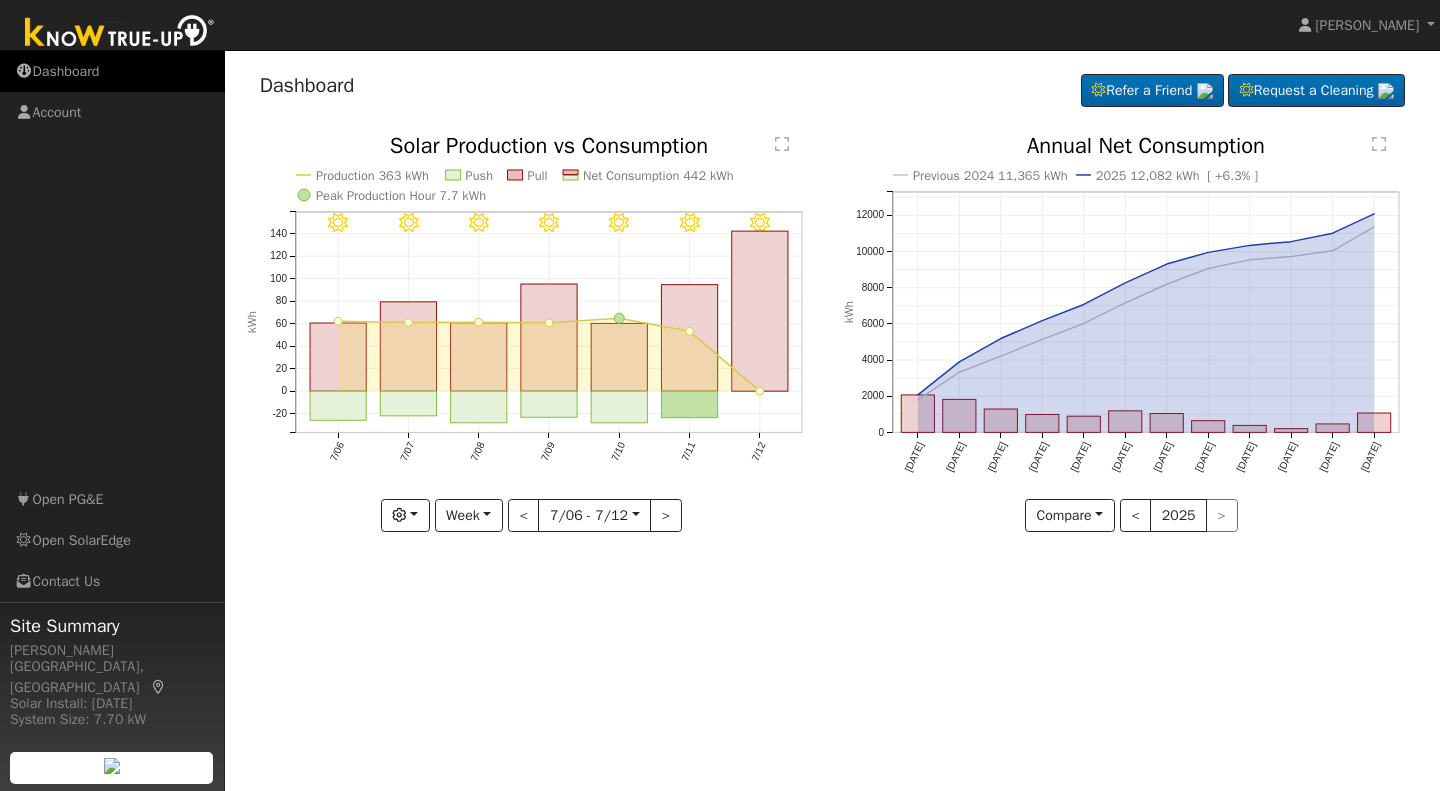 click on "Dashboard" at bounding box center (112, 71) 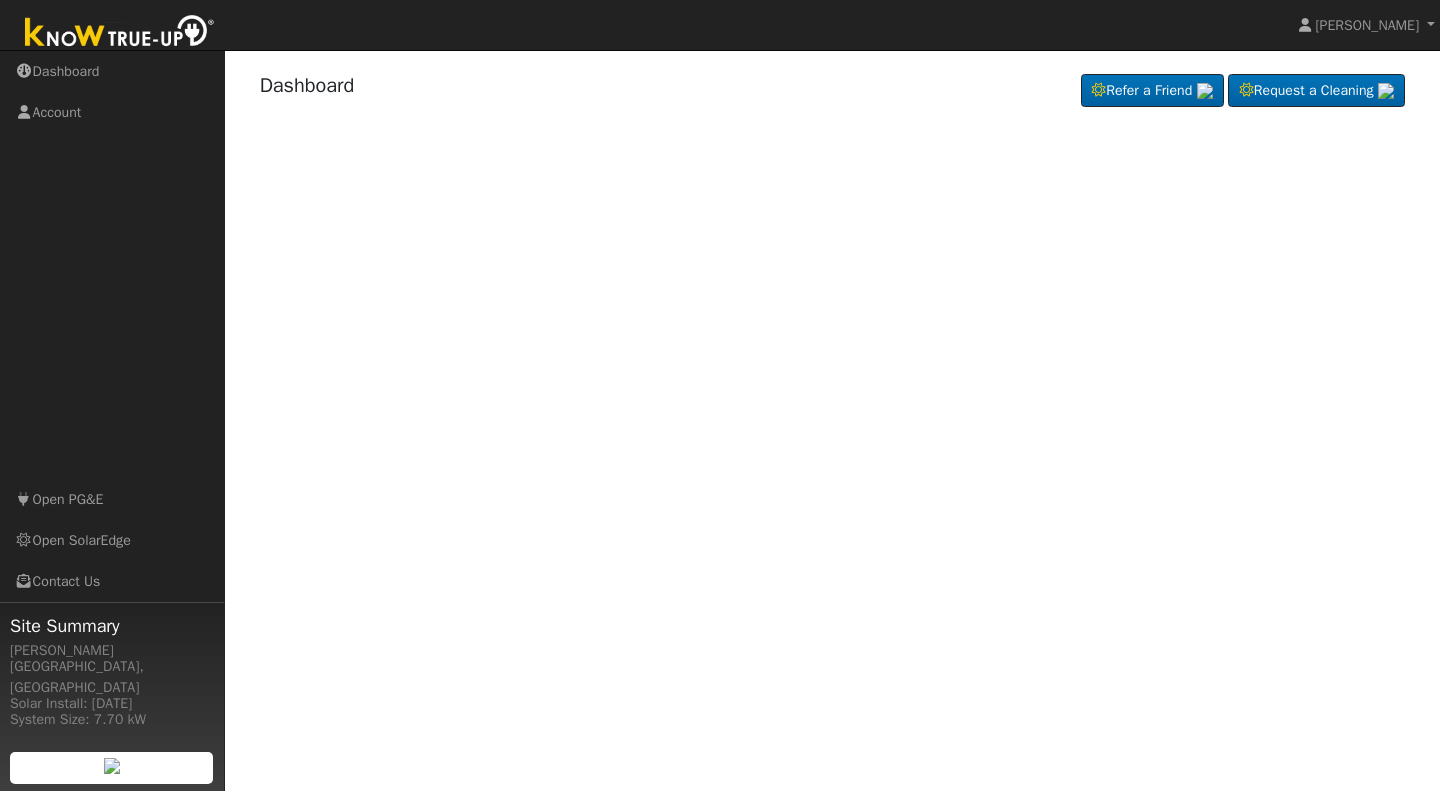 scroll, scrollTop: 0, scrollLeft: 0, axis: both 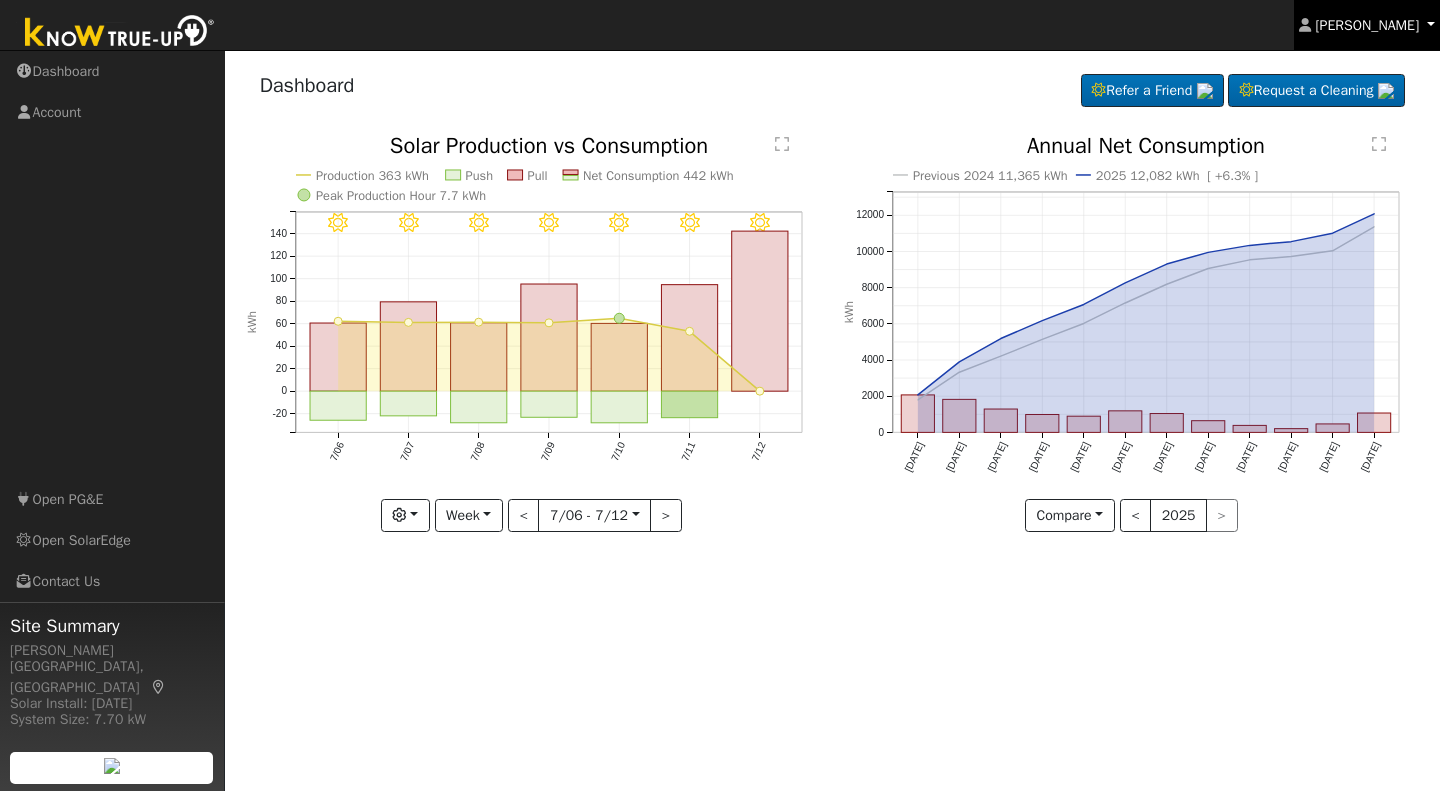 click on "[PERSON_NAME]" at bounding box center [1367, 25] 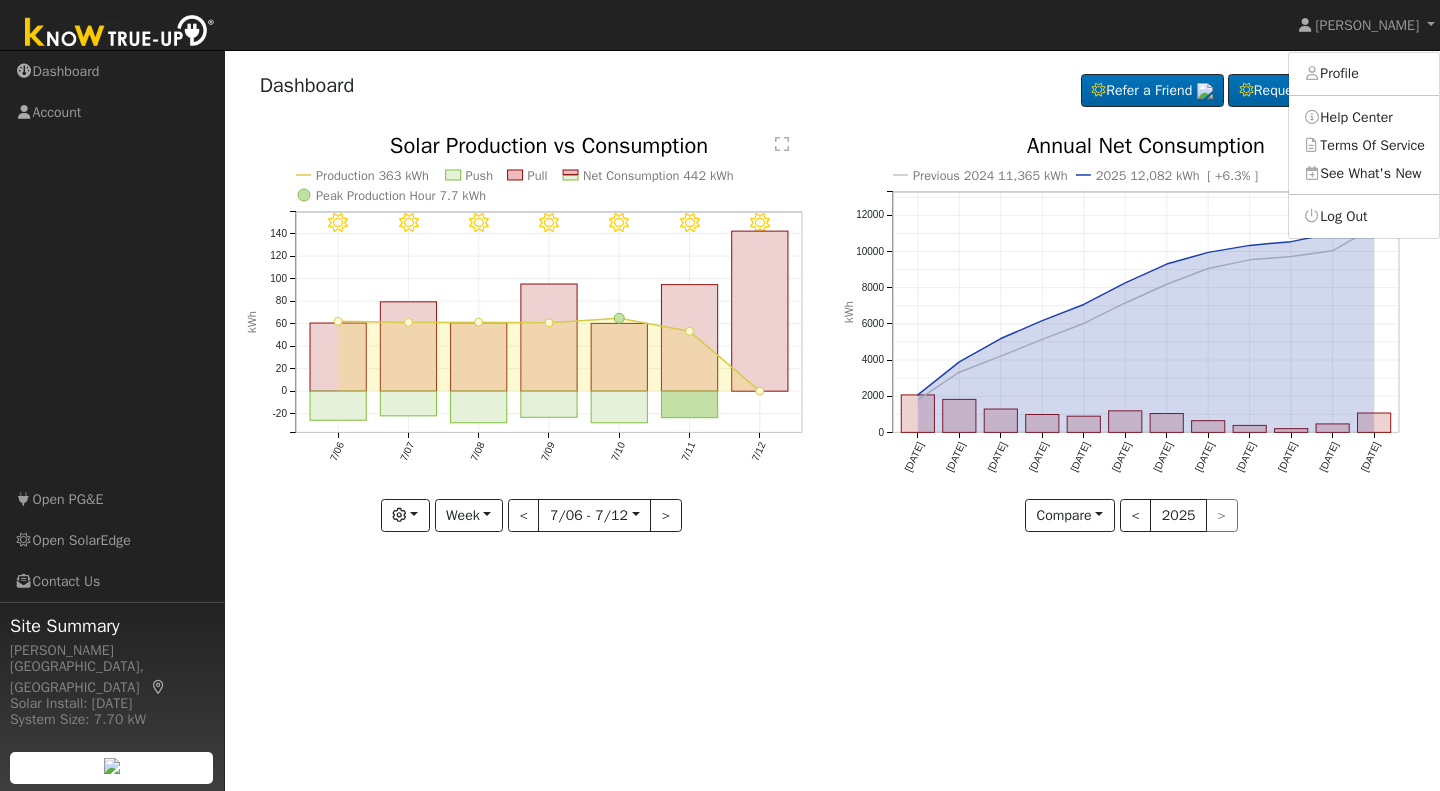 click on "User Profile First name Last name Email Email Notifications No Emails No Emails Weekly Emails Monthly Emails Cancel Save
Terms Of Service
Close
Dashboard
Refer a Friend" at bounding box center (832, 420) 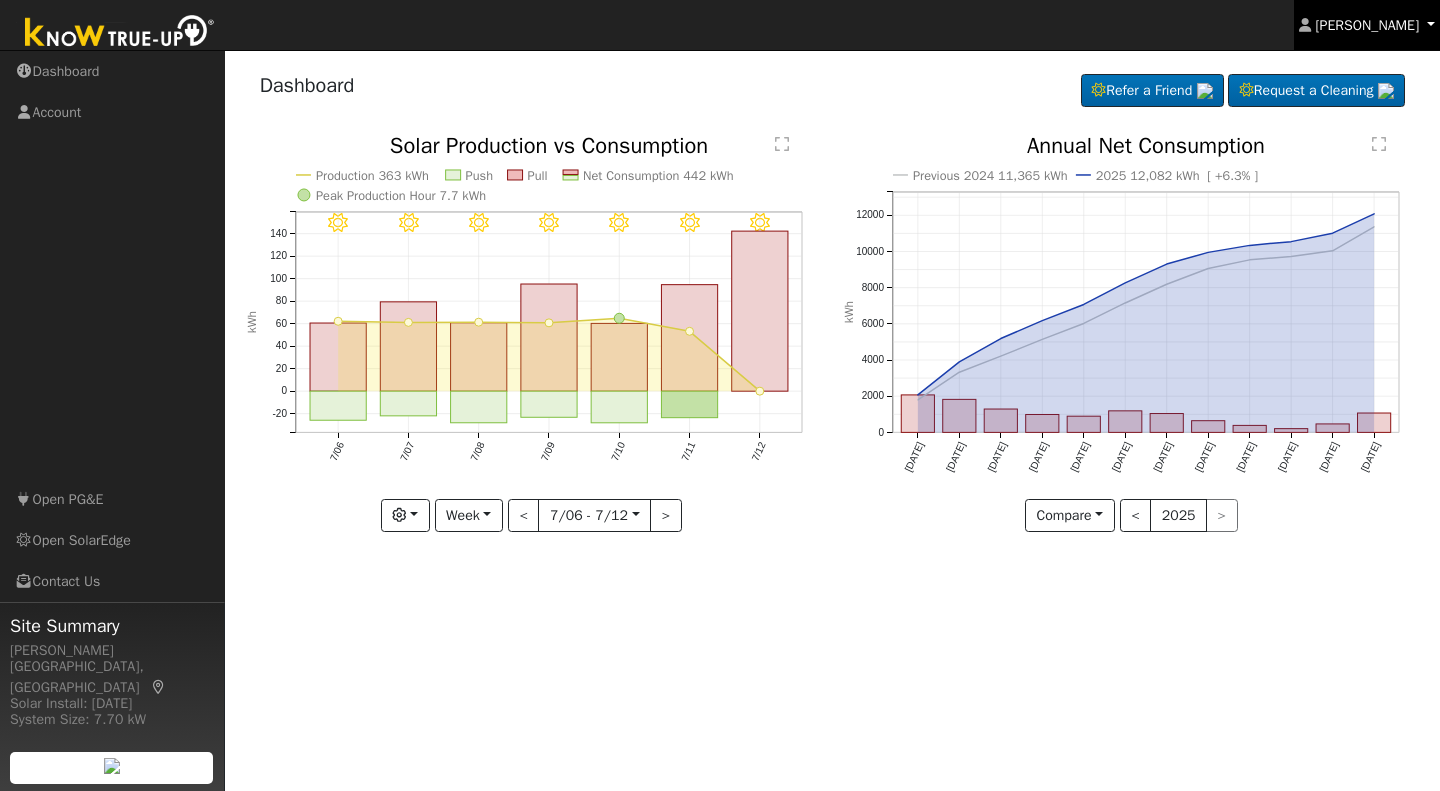 click on "[PERSON_NAME]" at bounding box center [1367, 25] 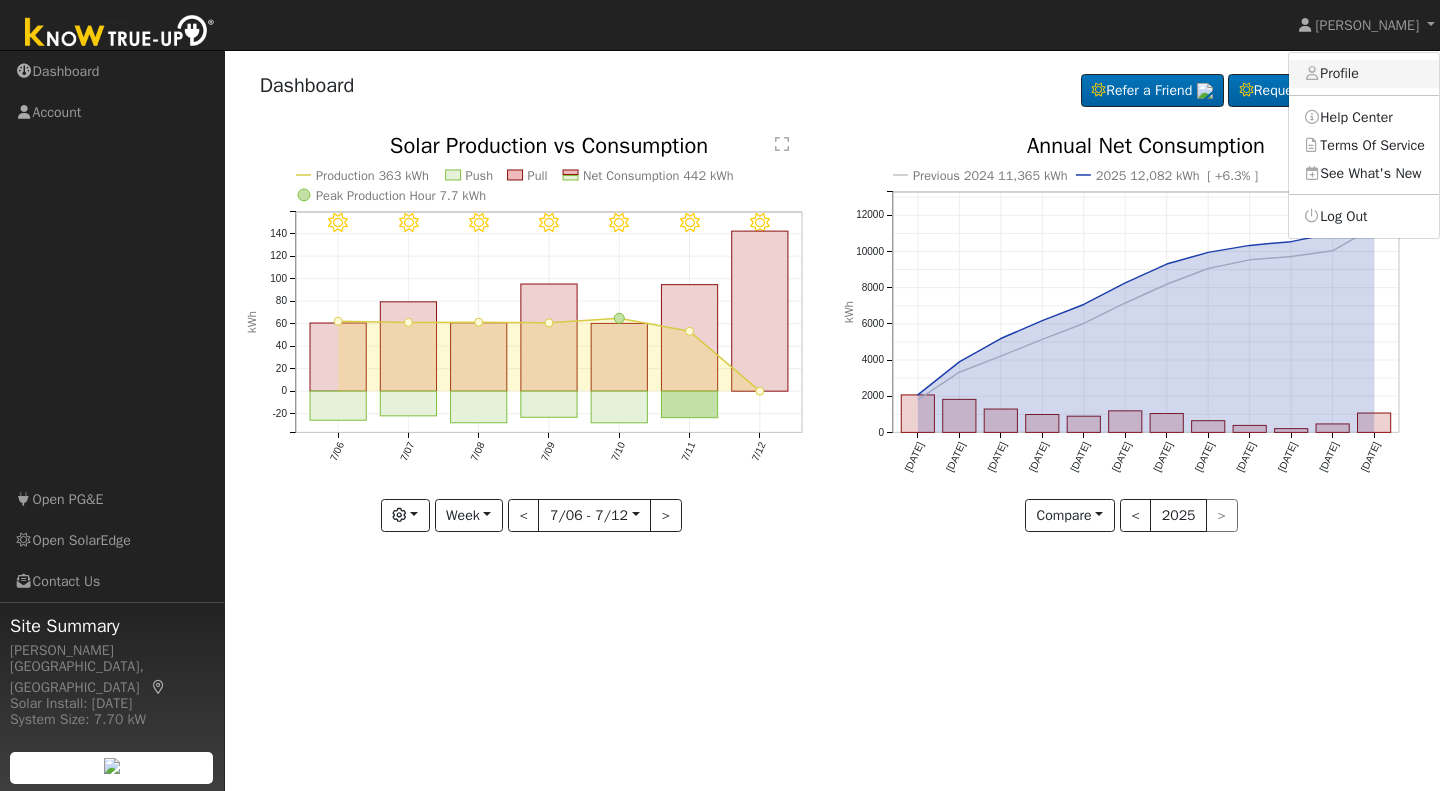 click on "Profile" at bounding box center [1364, 74] 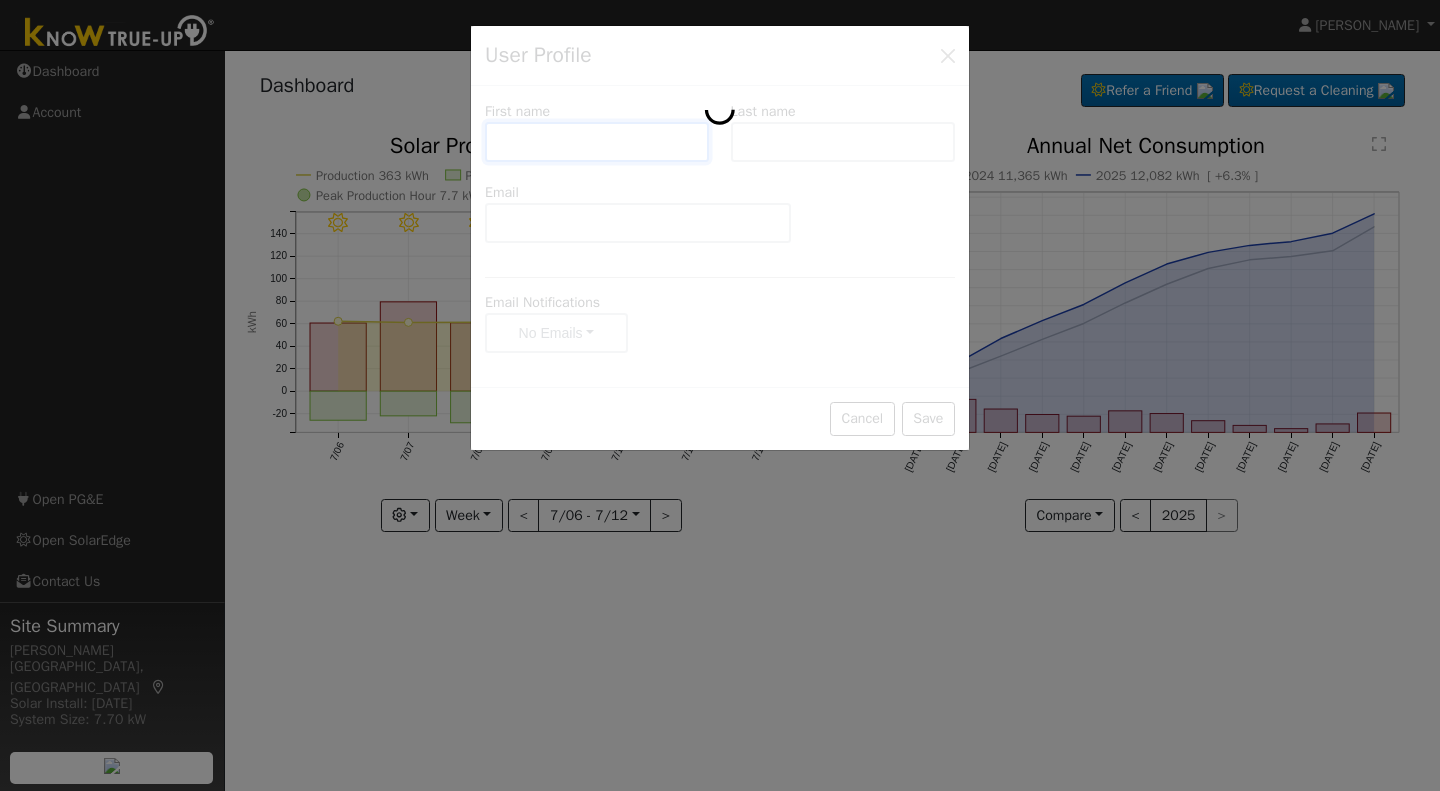 type on "Darren" 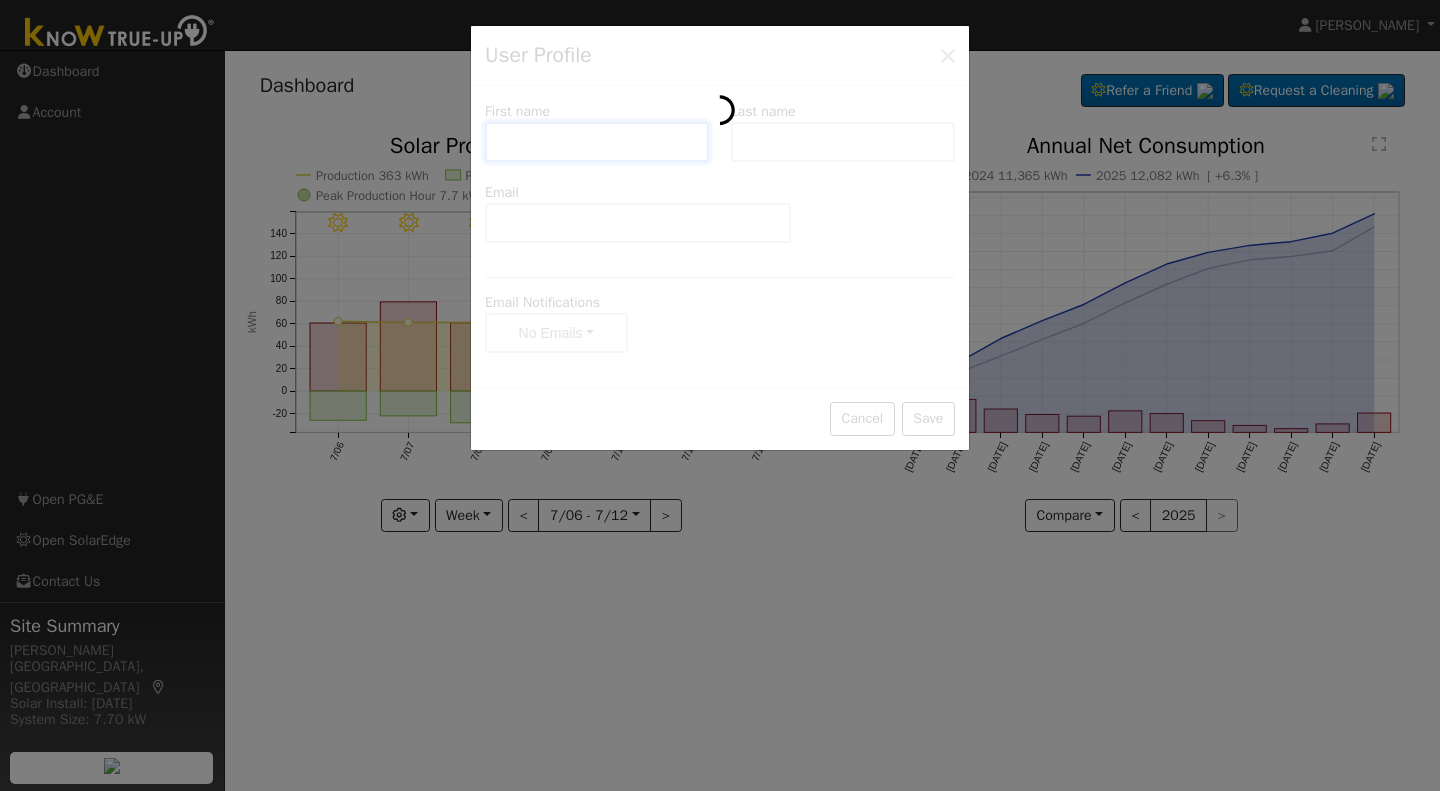 type on "Hofer" 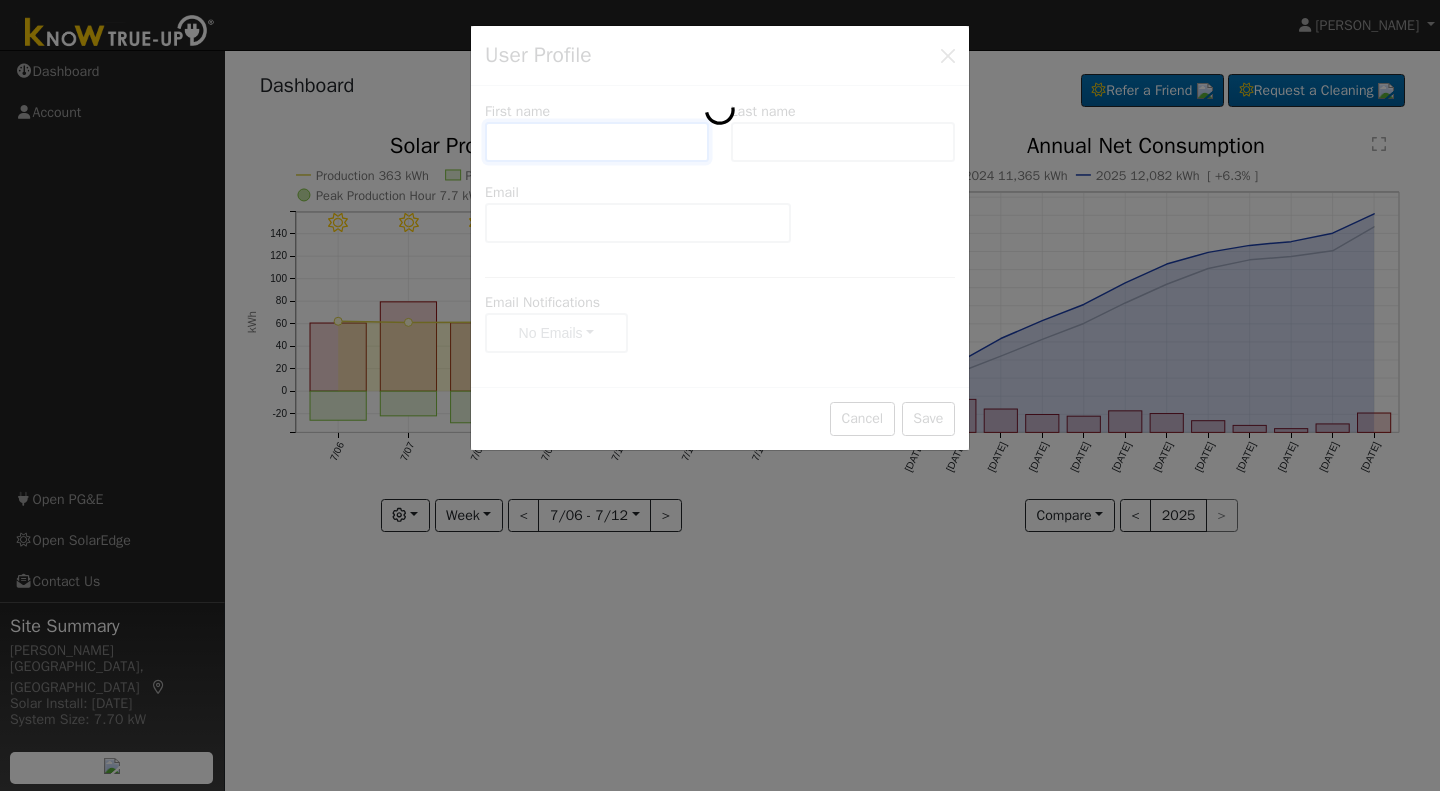 type on "darrenamandahofer@gmail.com" 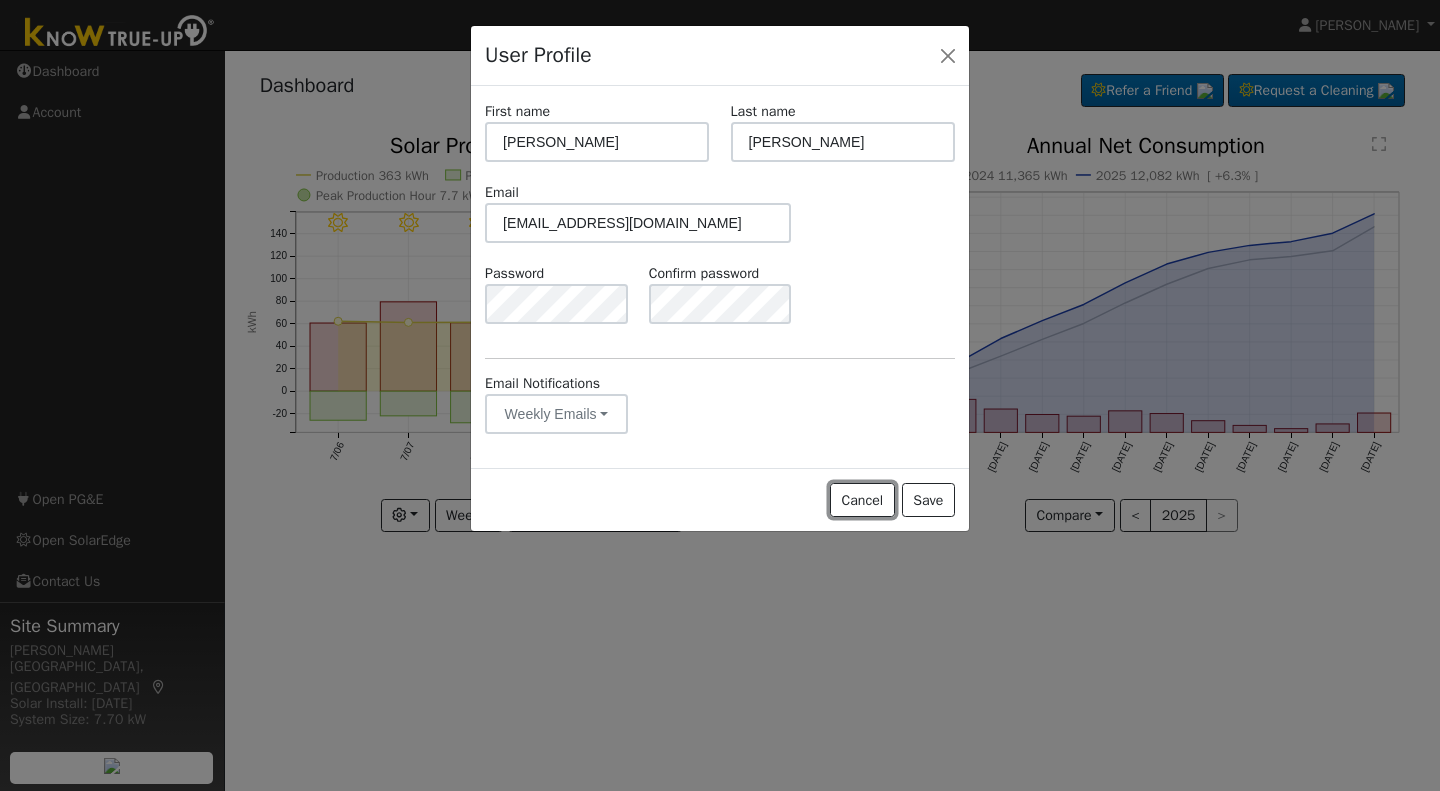 click on "Cancel" at bounding box center (862, 500) 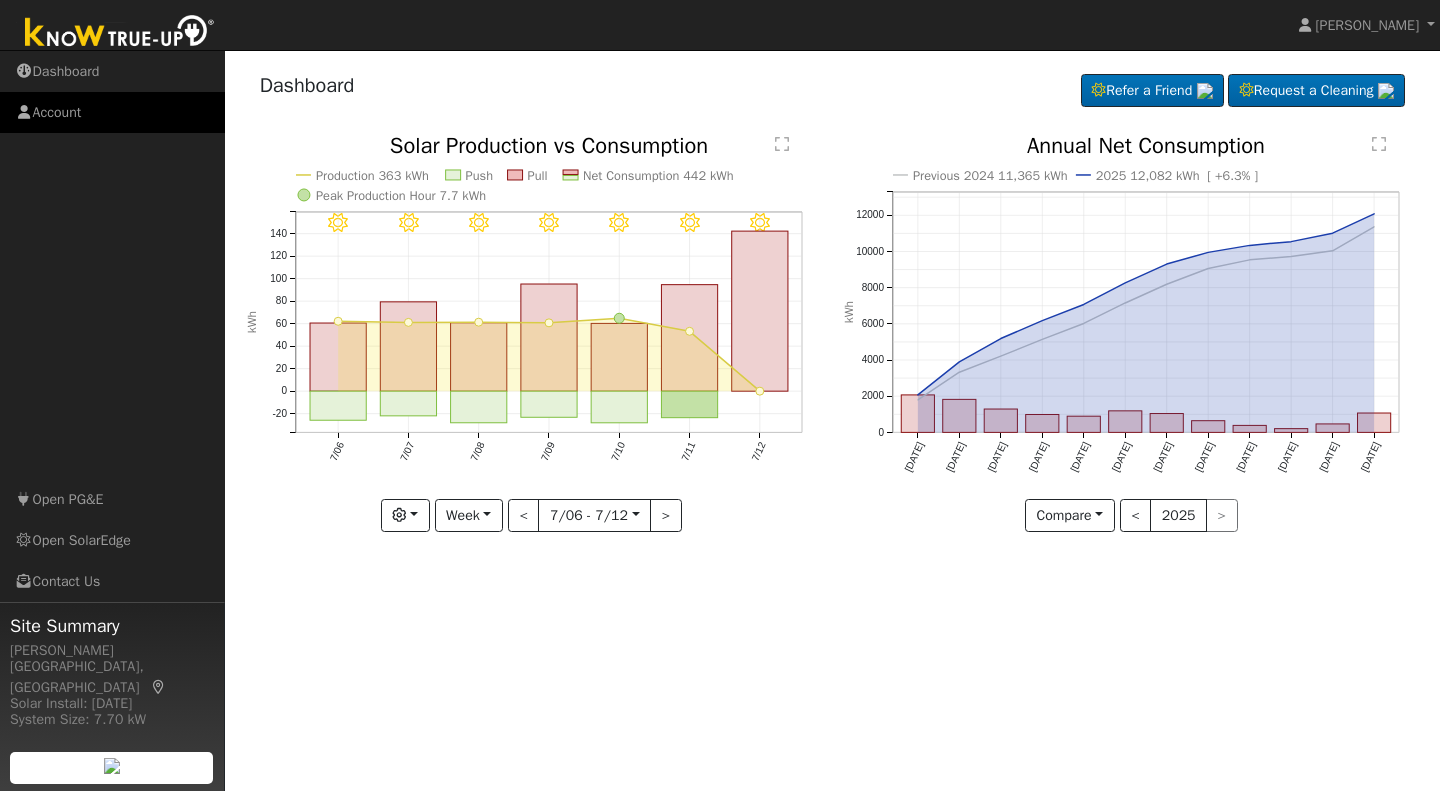 click on "Account" at bounding box center (112, 112) 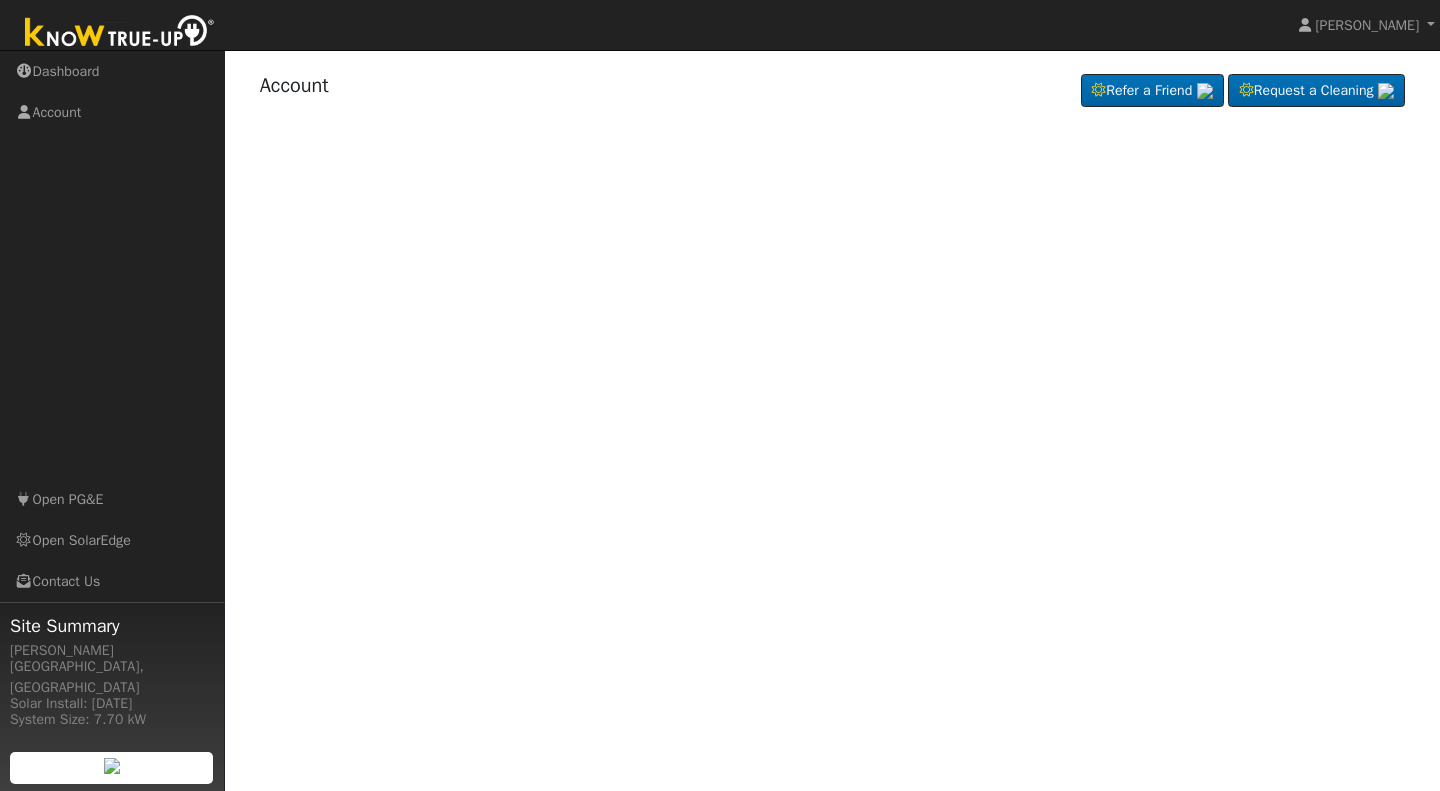 scroll, scrollTop: 0, scrollLeft: 0, axis: both 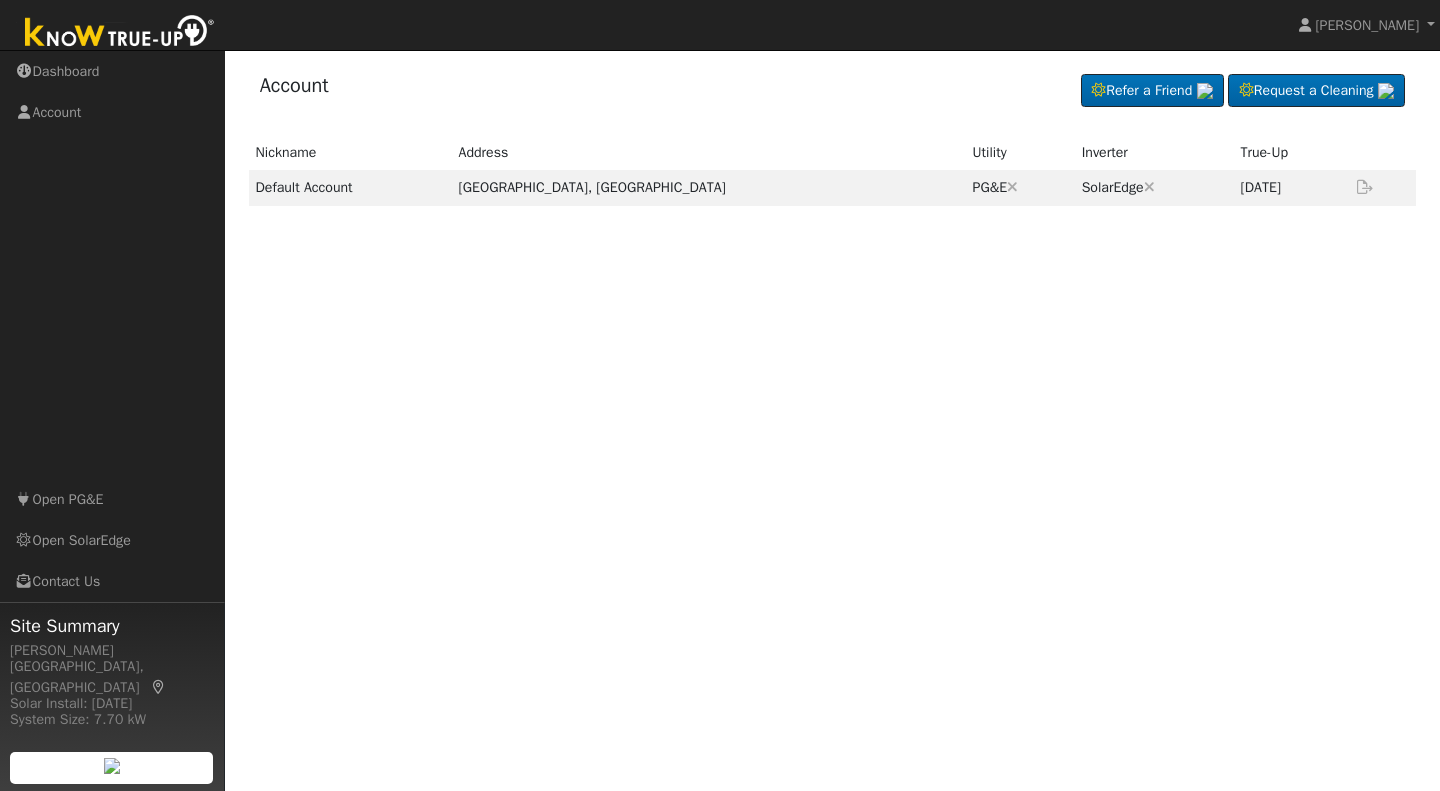 click at bounding box center [1365, 187] 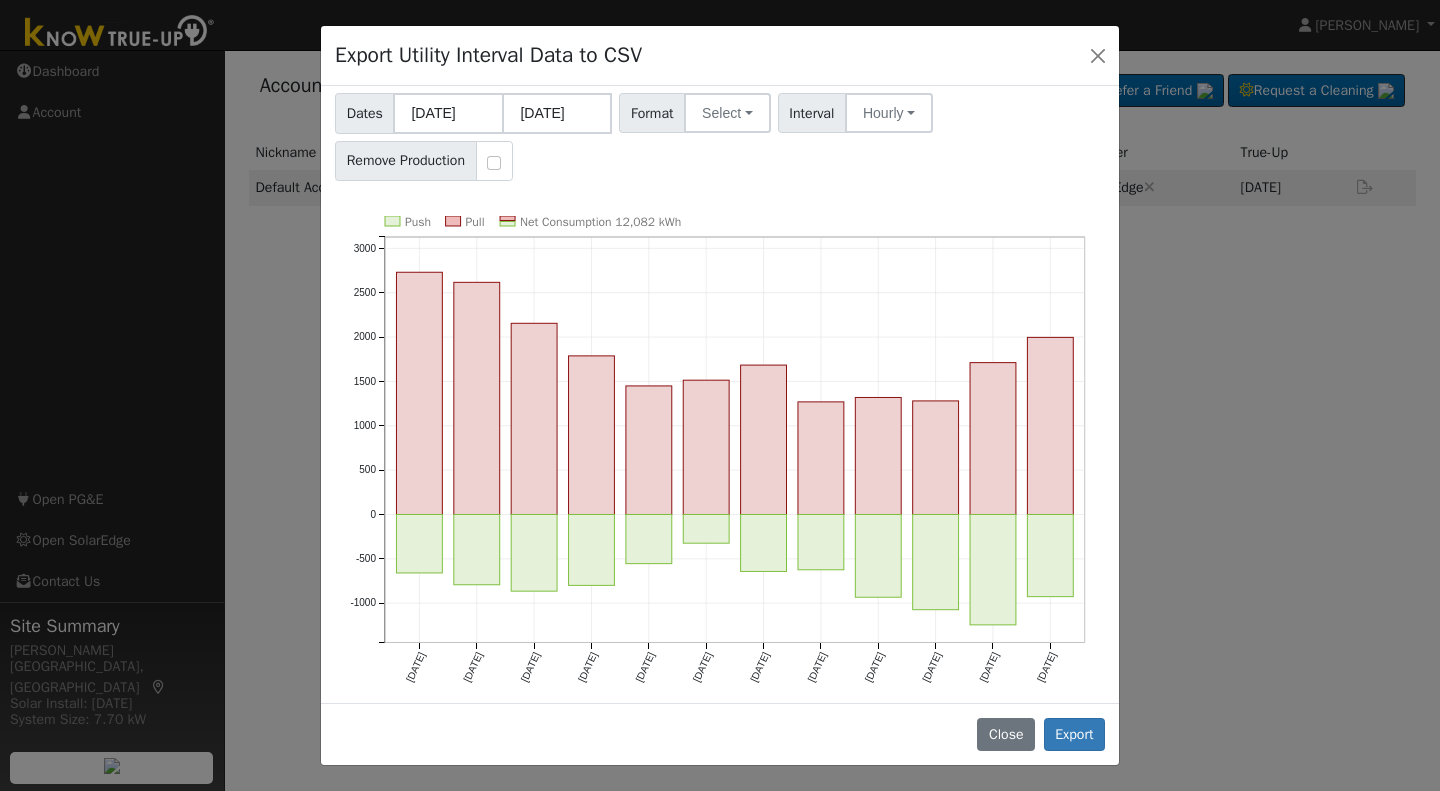 scroll, scrollTop: 0, scrollLeft: 0, axis: both 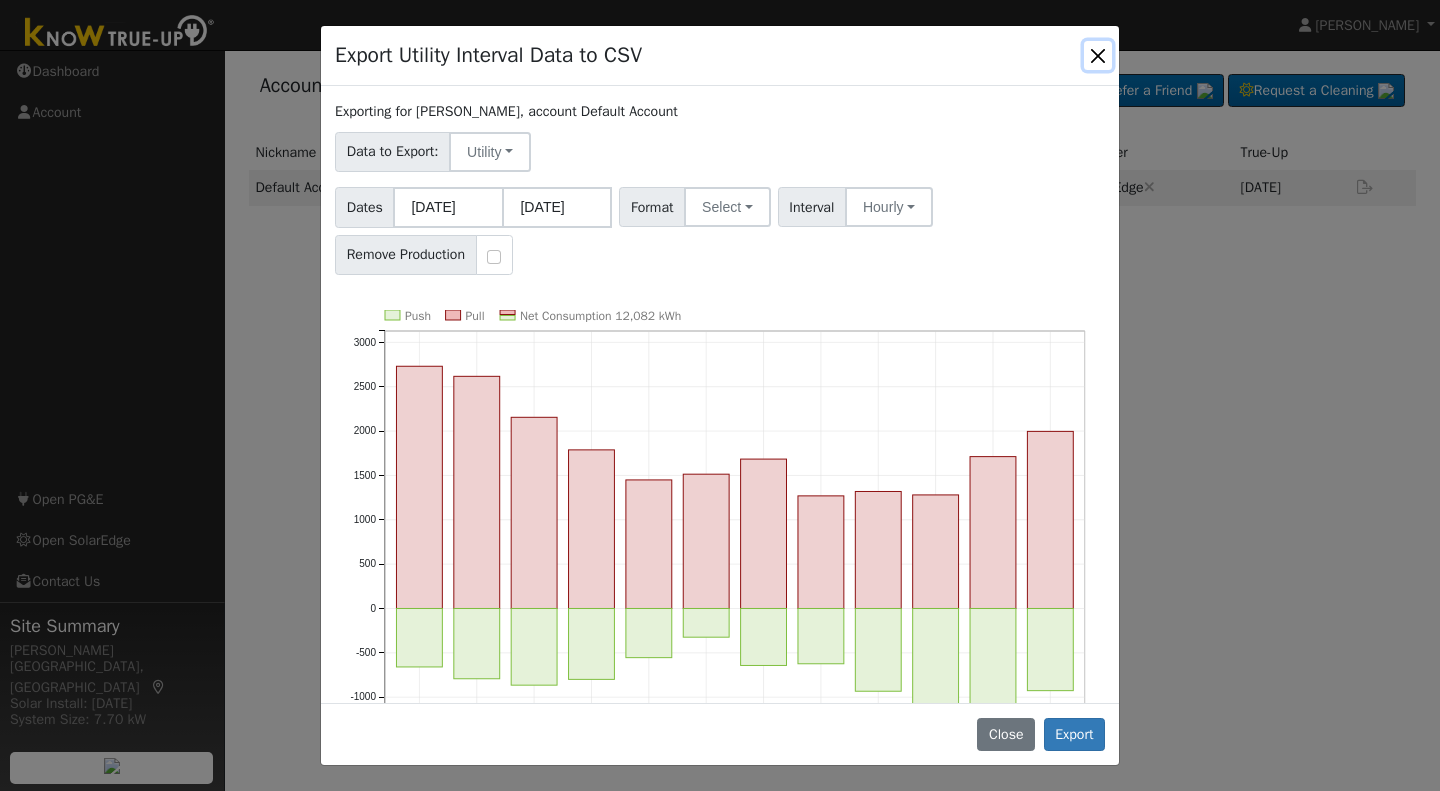 click at bounding box center (1098, 55) 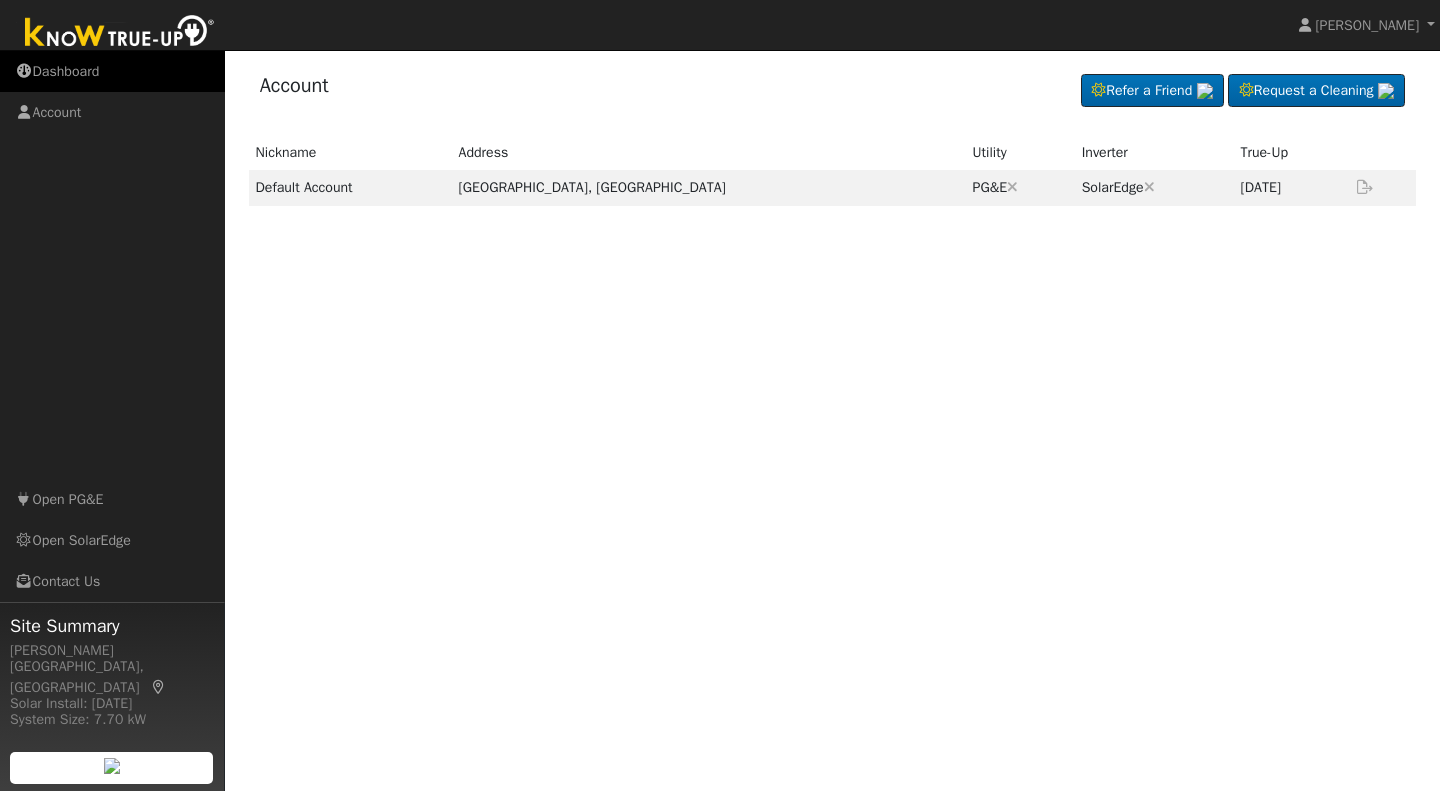 click on "Dashboard" at bounding box center [112, 71] 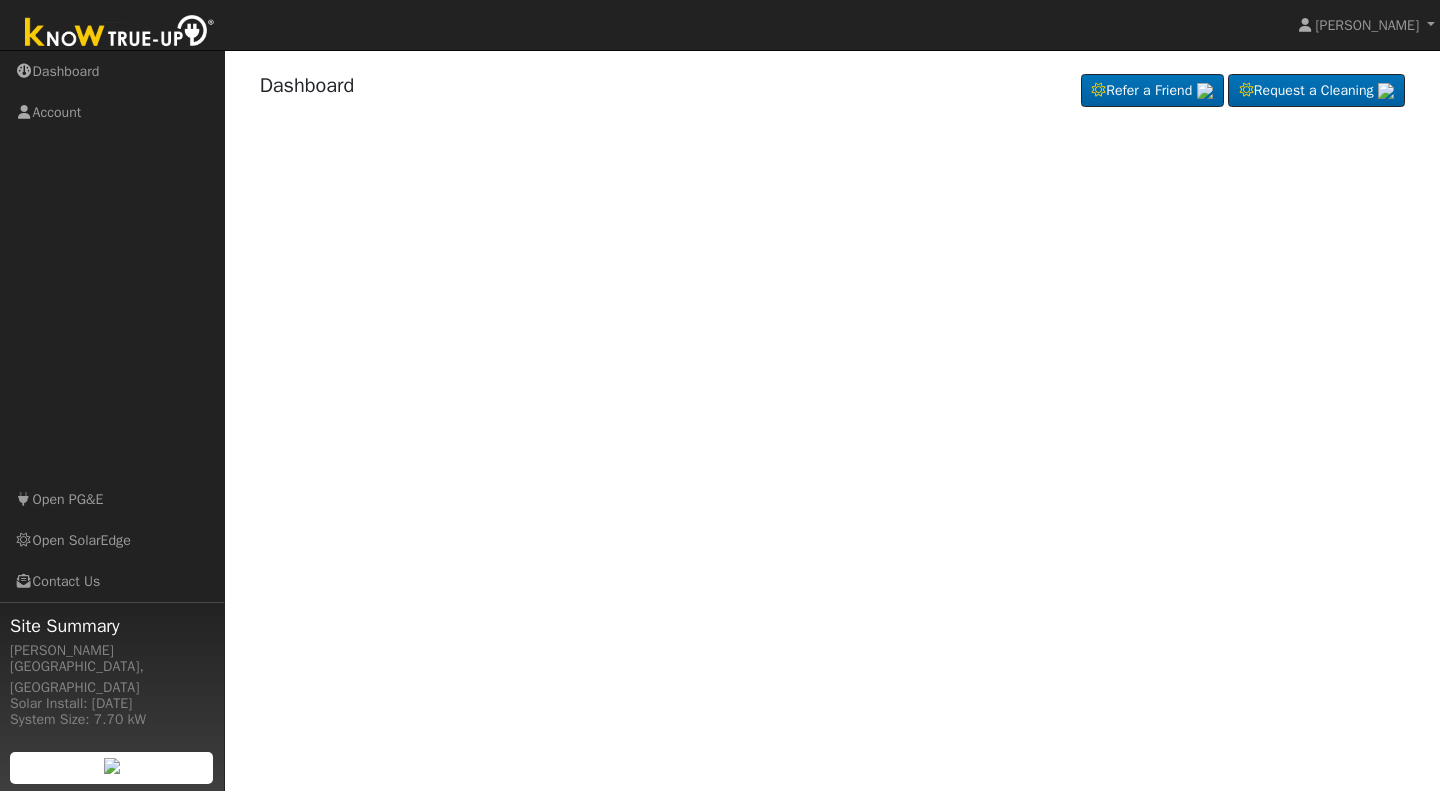 scroll, scrollTop: 0, scrollLeft: 0, axis: both 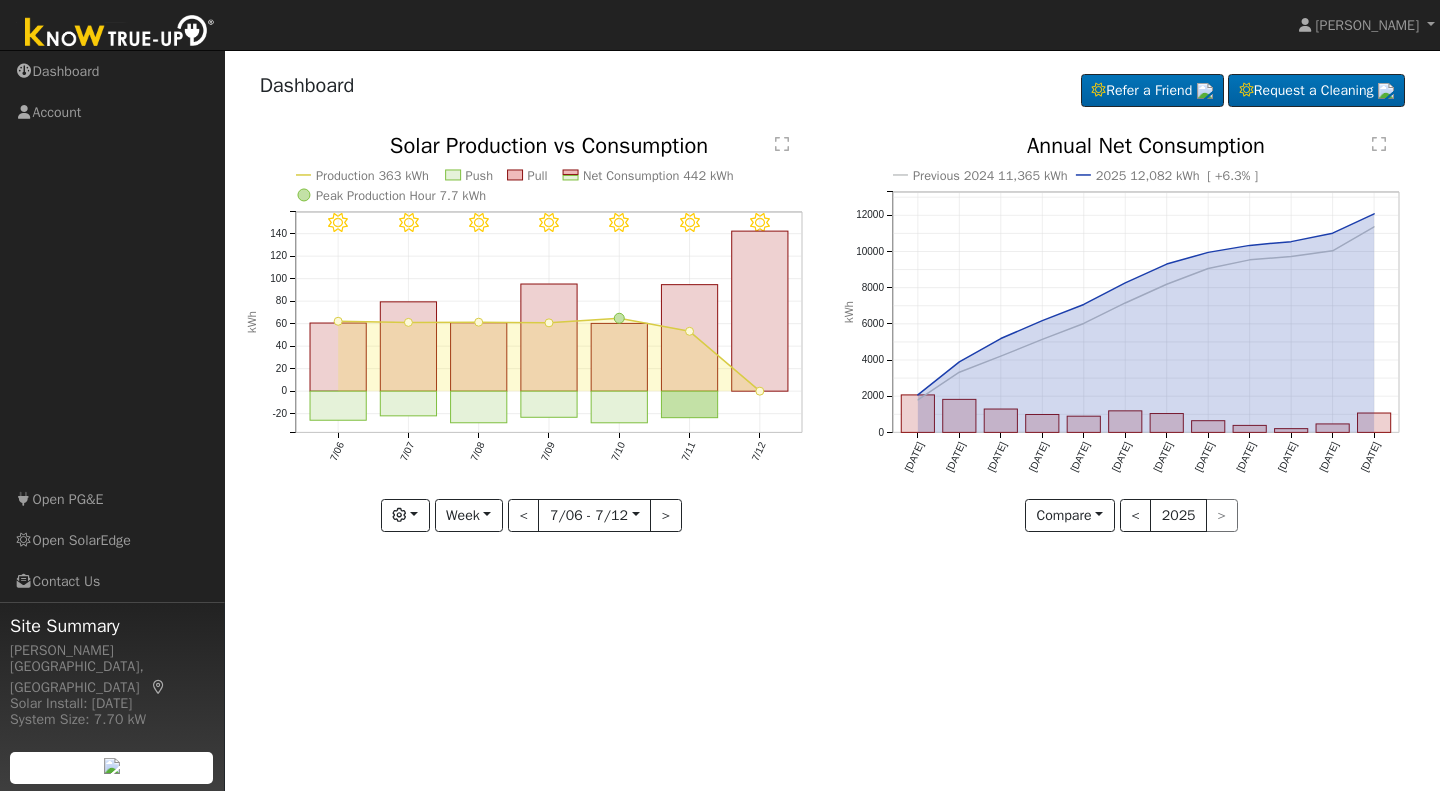 click on "User Profile First name Last name Email Email Notifications No Emails No Emails Weekly Emails Monthly Emails Cancel Save
Terms Of Service
Close
Dashboard
Refer a Friend" at bounding box center [832, 420] 